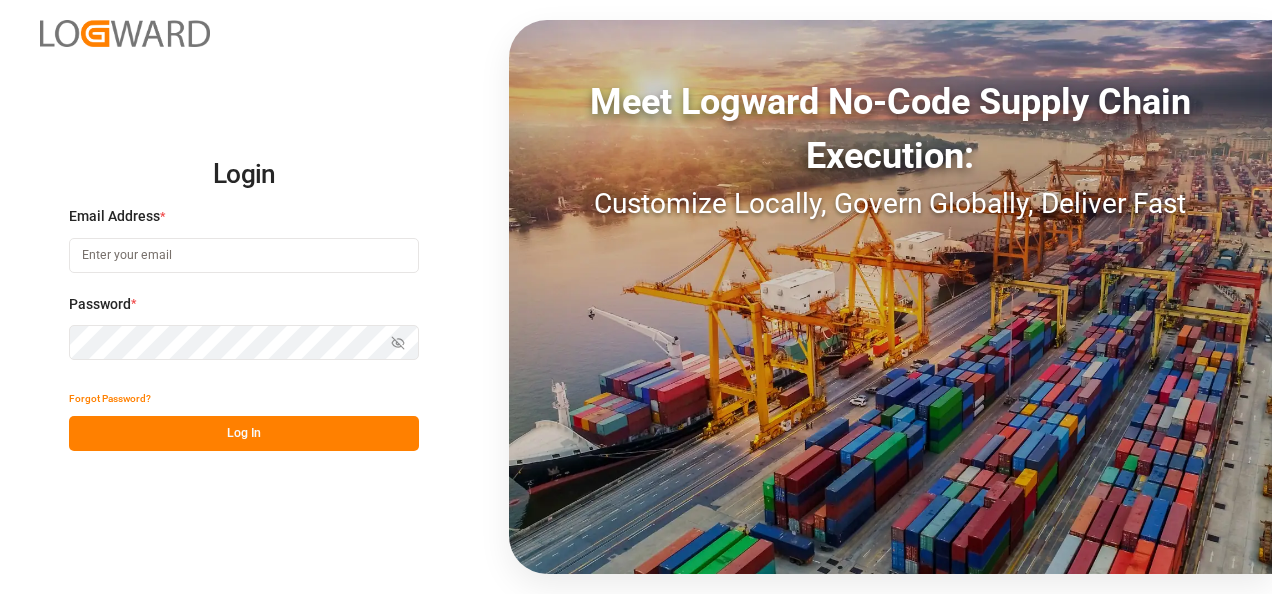 scroll, scrollTop: 0, scrollLeft: 0, axis: both 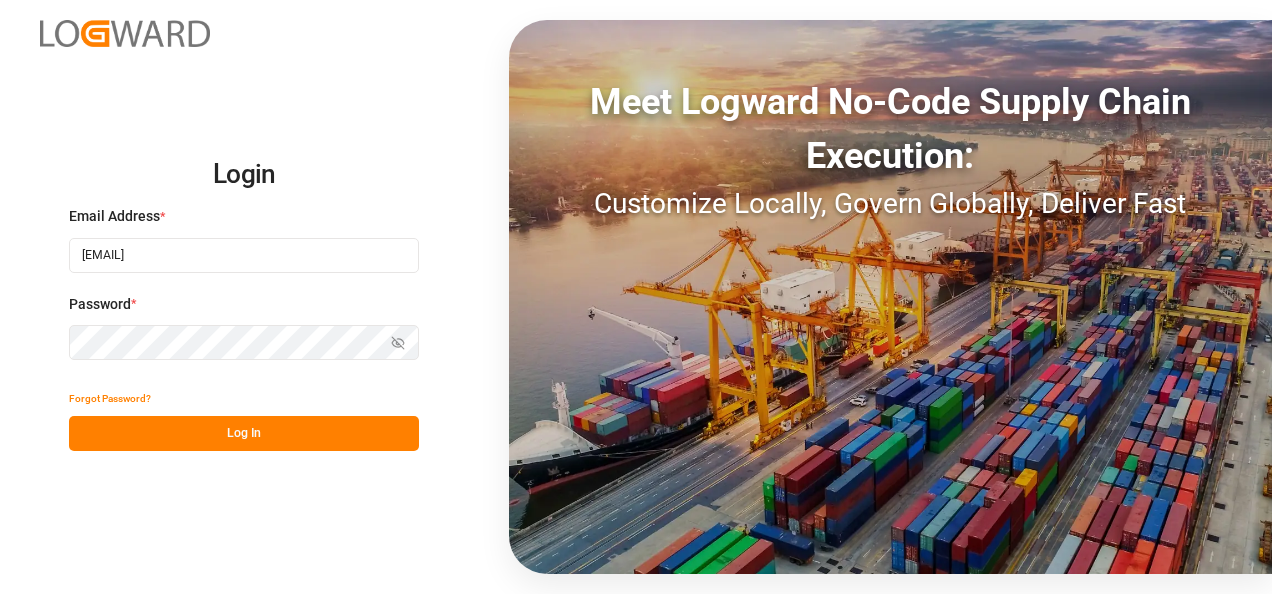 type on "[EMAIL]" 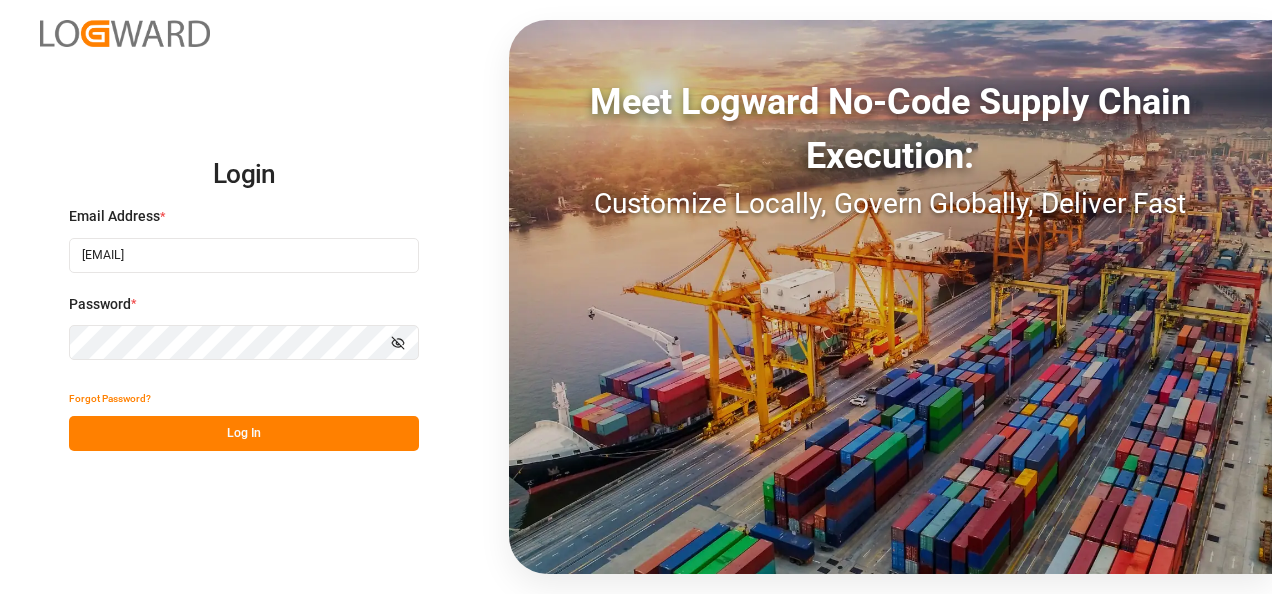click on "Log In" at bounding box center [244, 433] 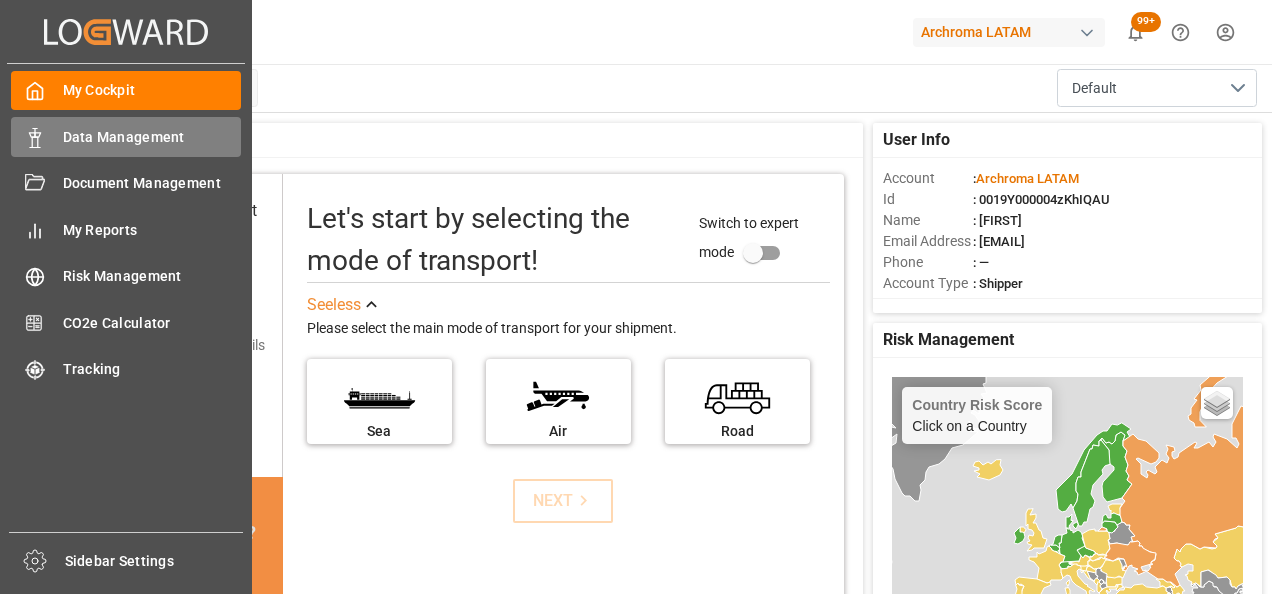 click 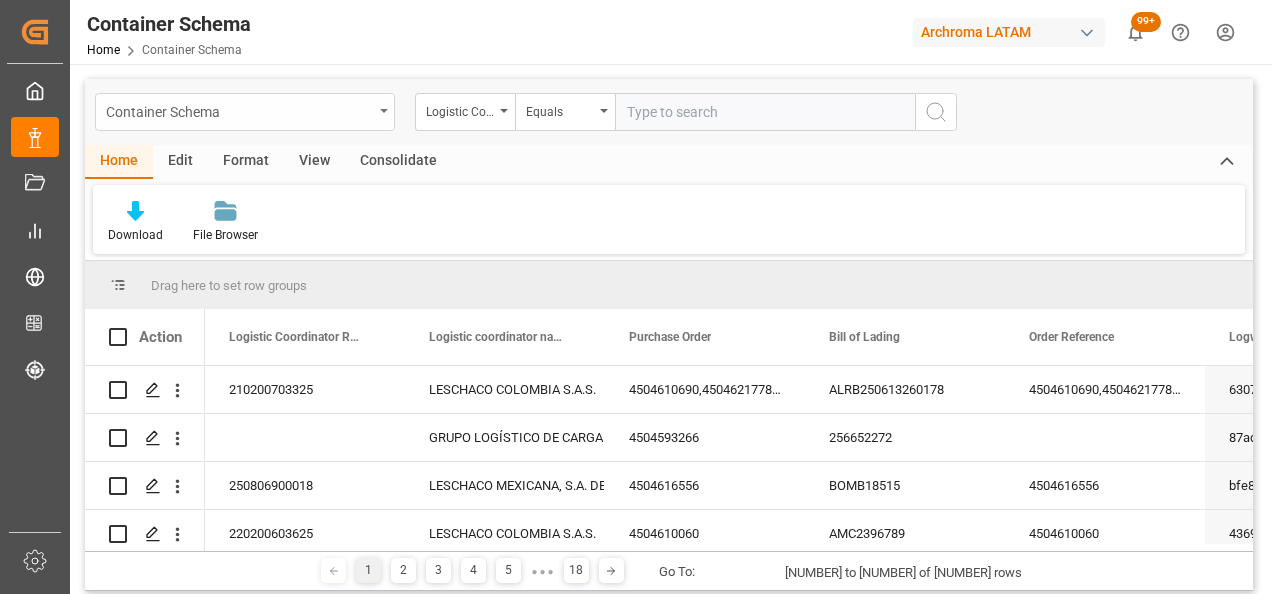 click on "Container Schema" at bounding box center (239, 110) 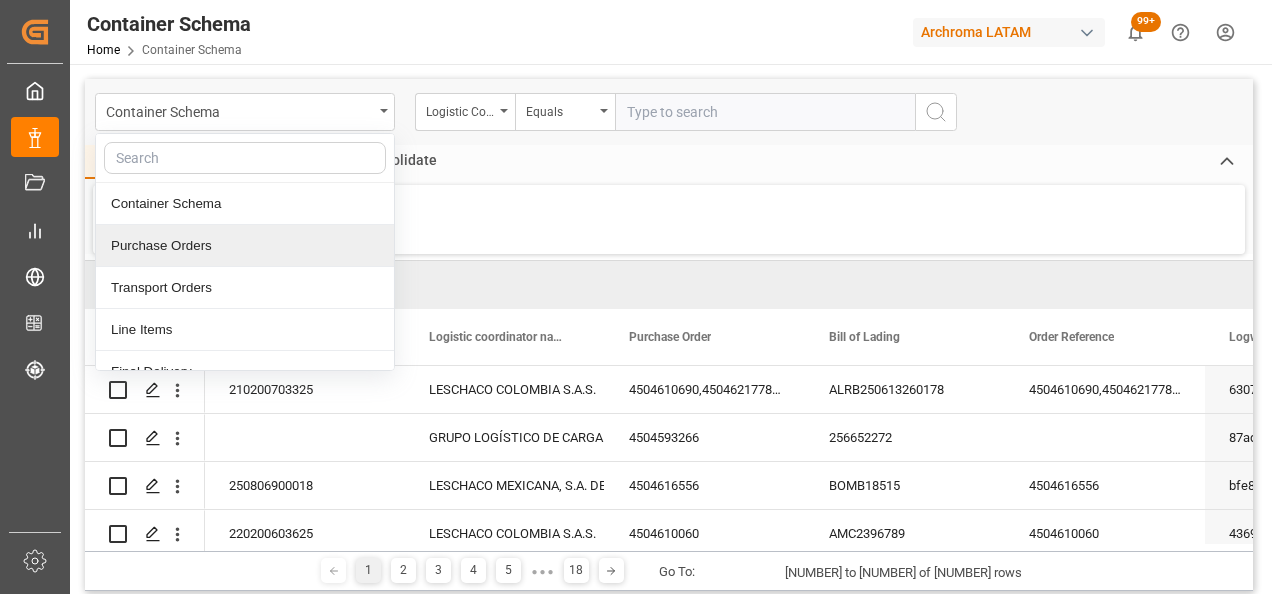 click on "Purchase Orders" at bounding box center [245, 246] 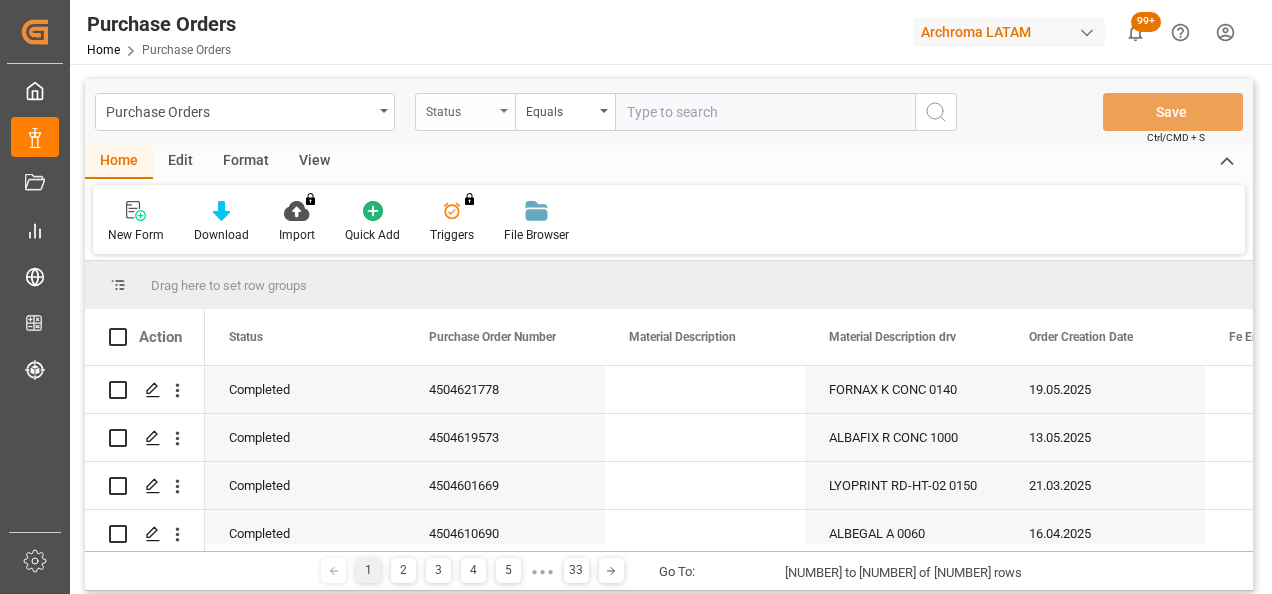 click on "Status" at bounding box center (465, 112) 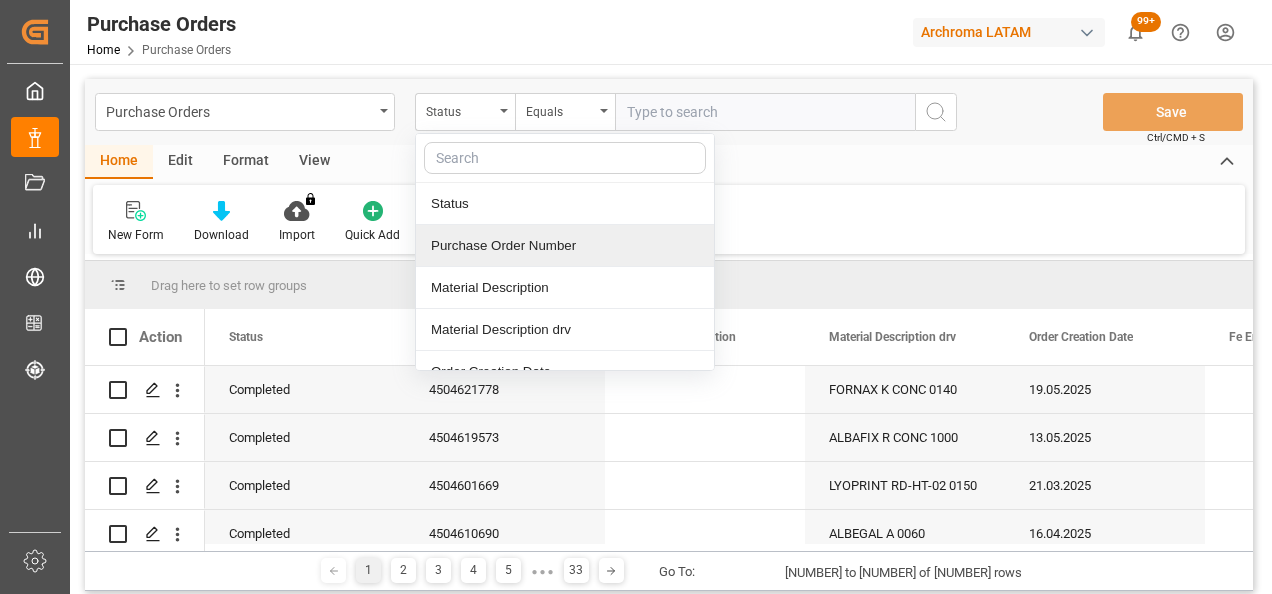 click on "Purchase Order Number" at bounding box center (565, 246) 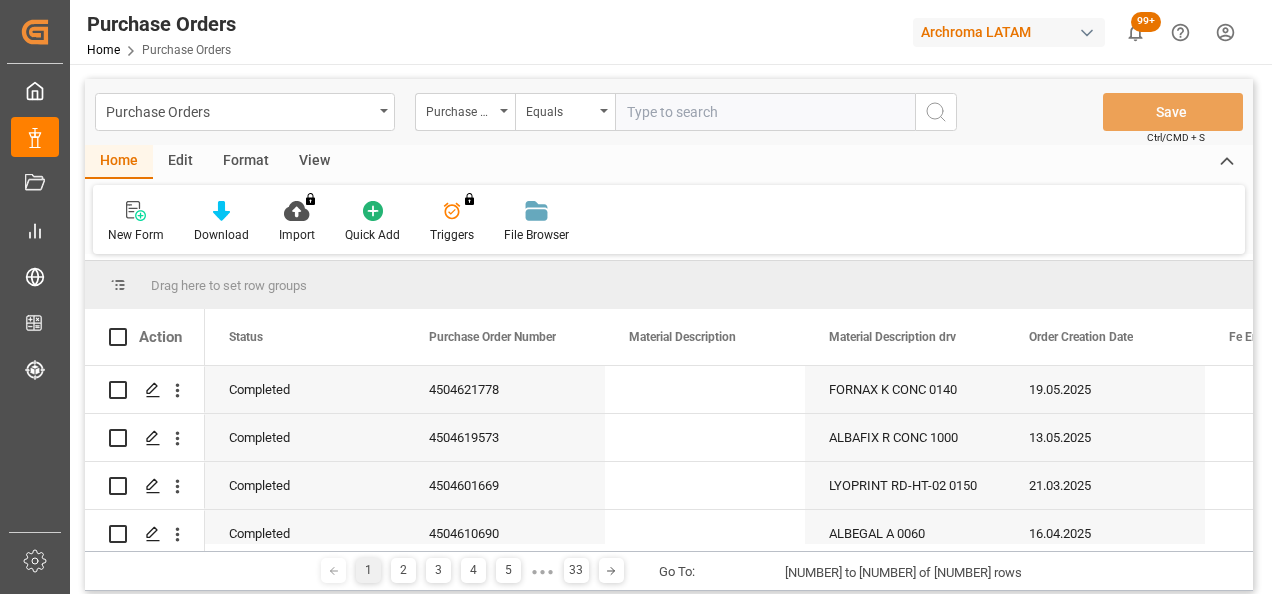 click at bounding box center (765, 112) 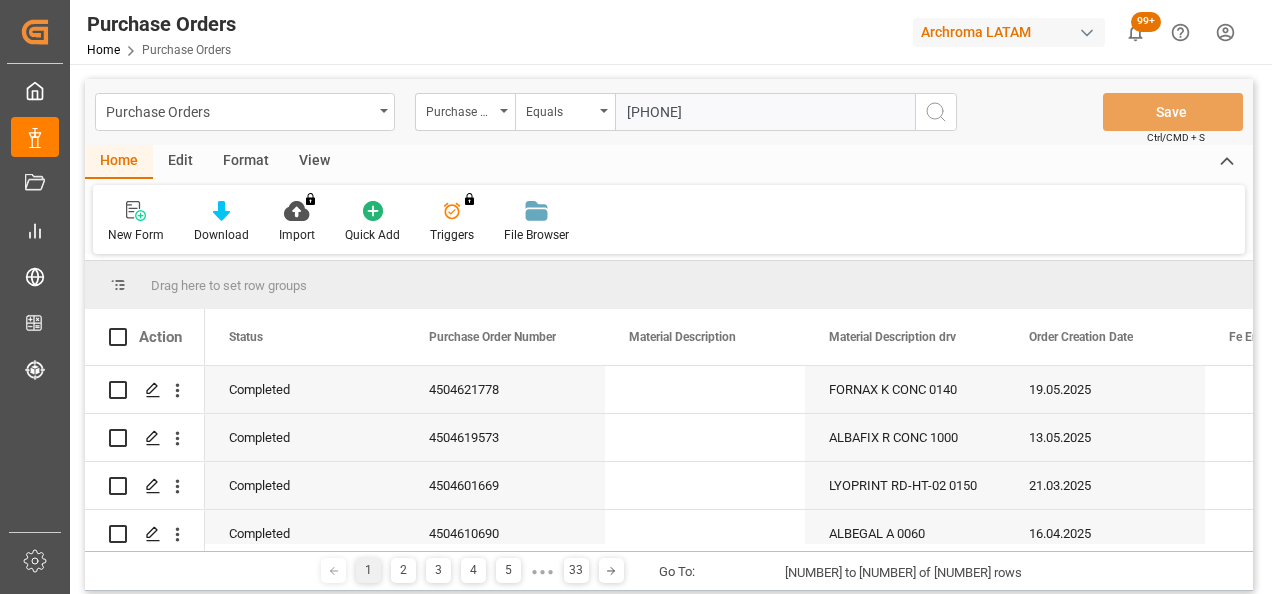 type on "[PHONE]" 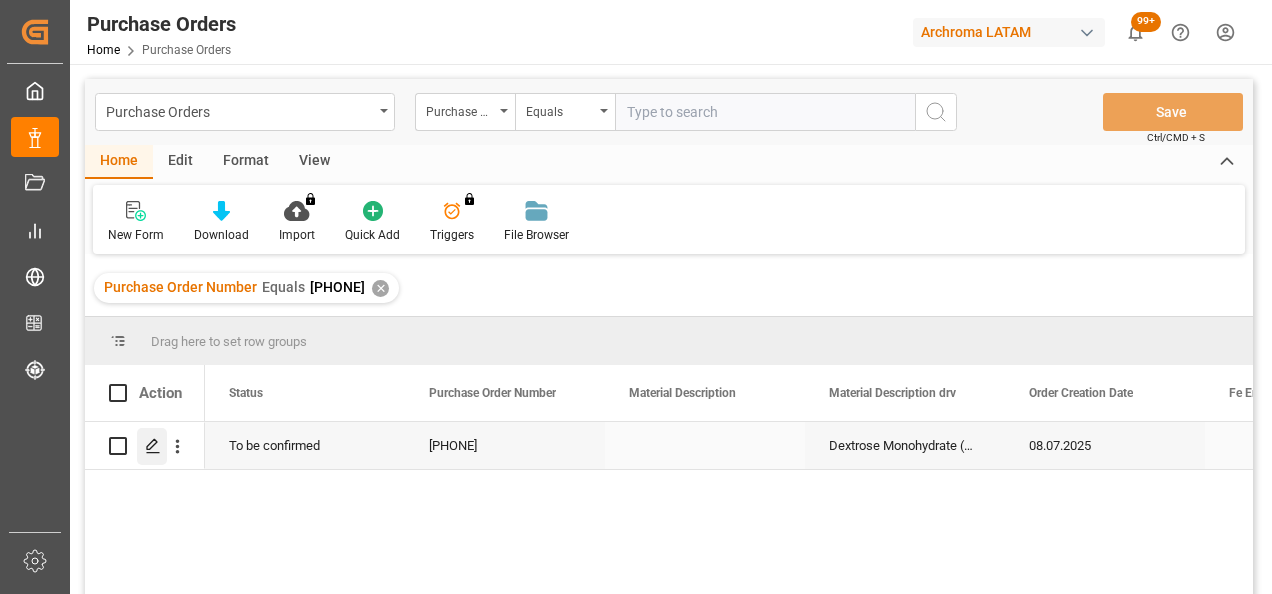 click 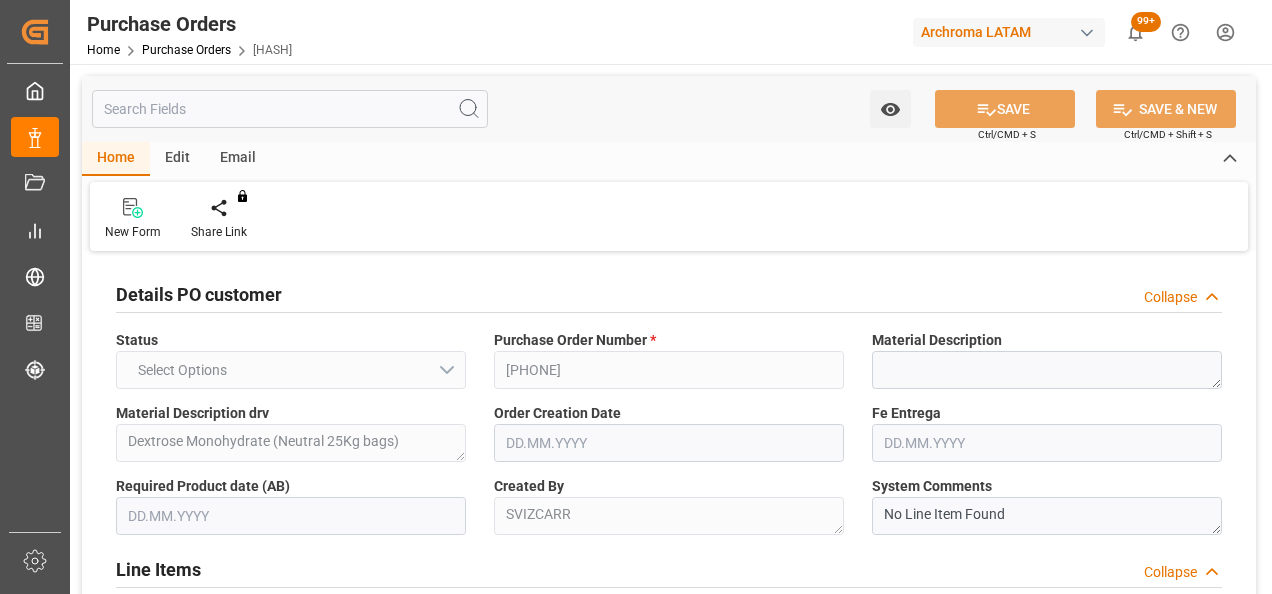 type on "1" 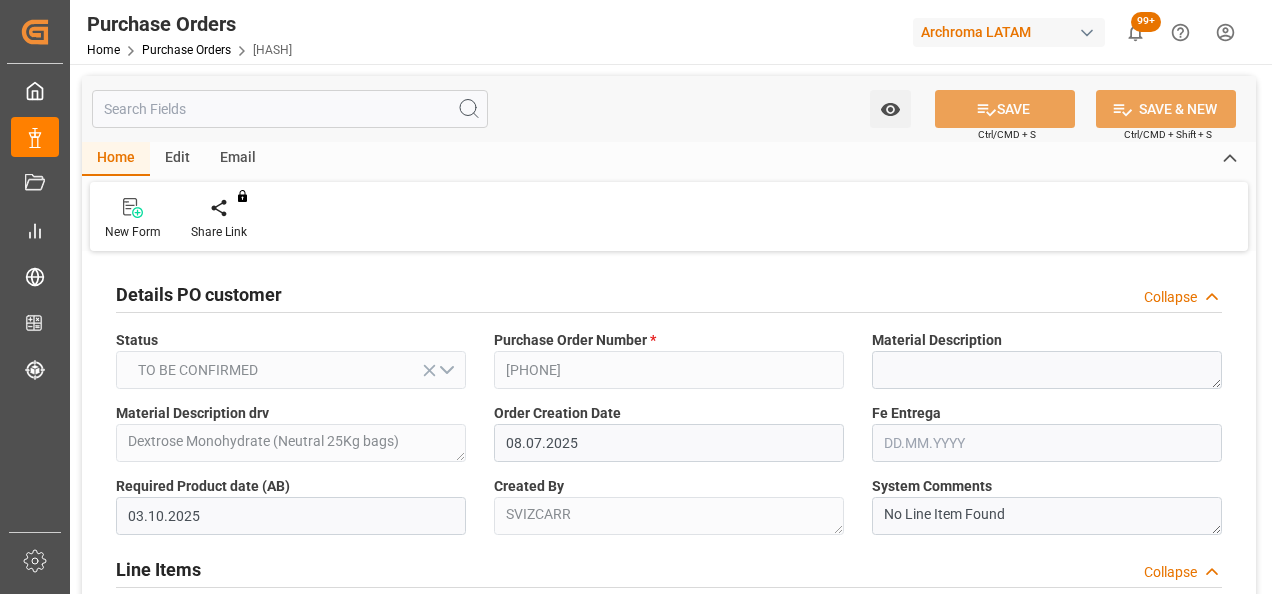 type on "08.07.2025" 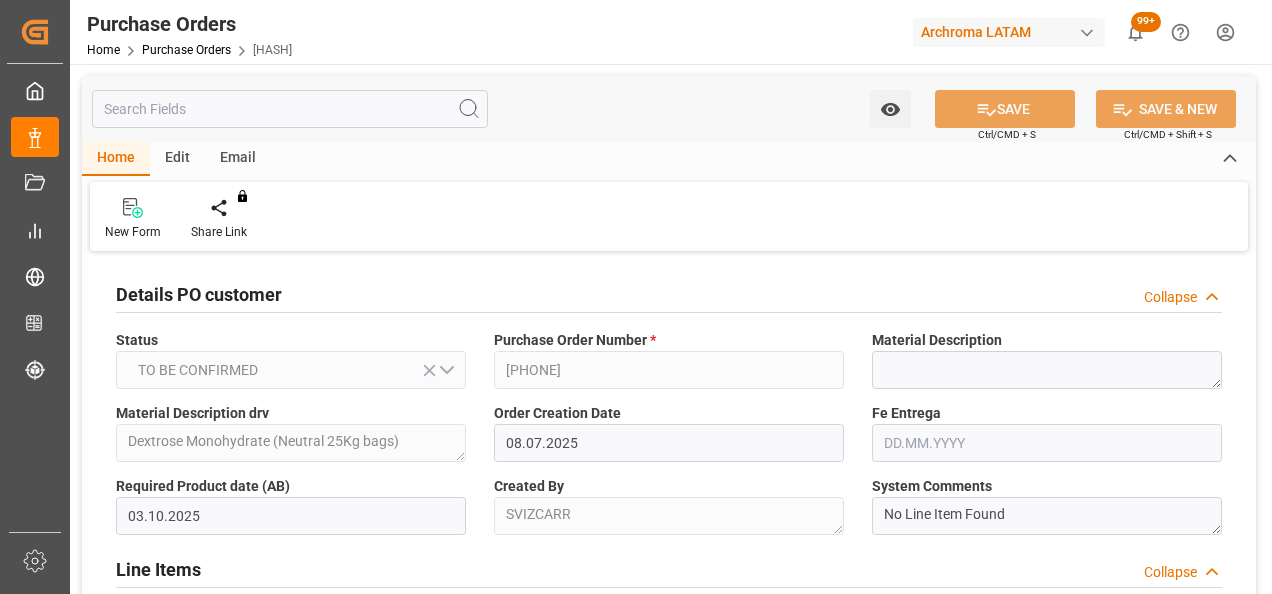 type on "03.10.2025" 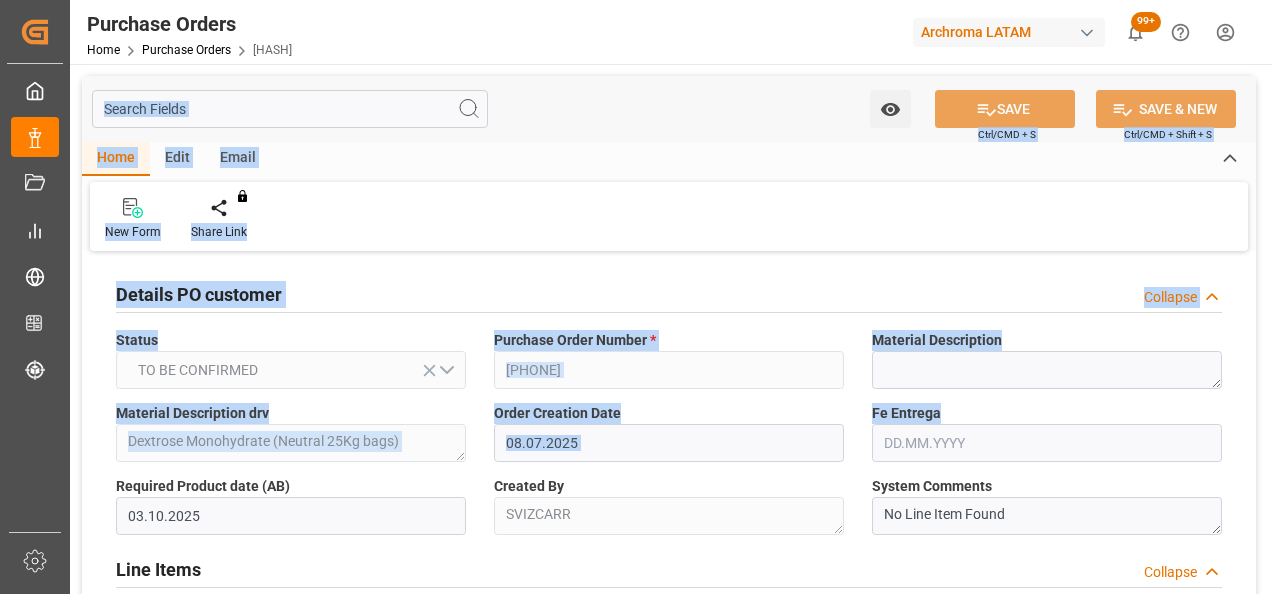 drag, startPoint x: 1271, startPoint y: 367, endPoint x: 1275, endPoint y: 430, distance: 63.126858 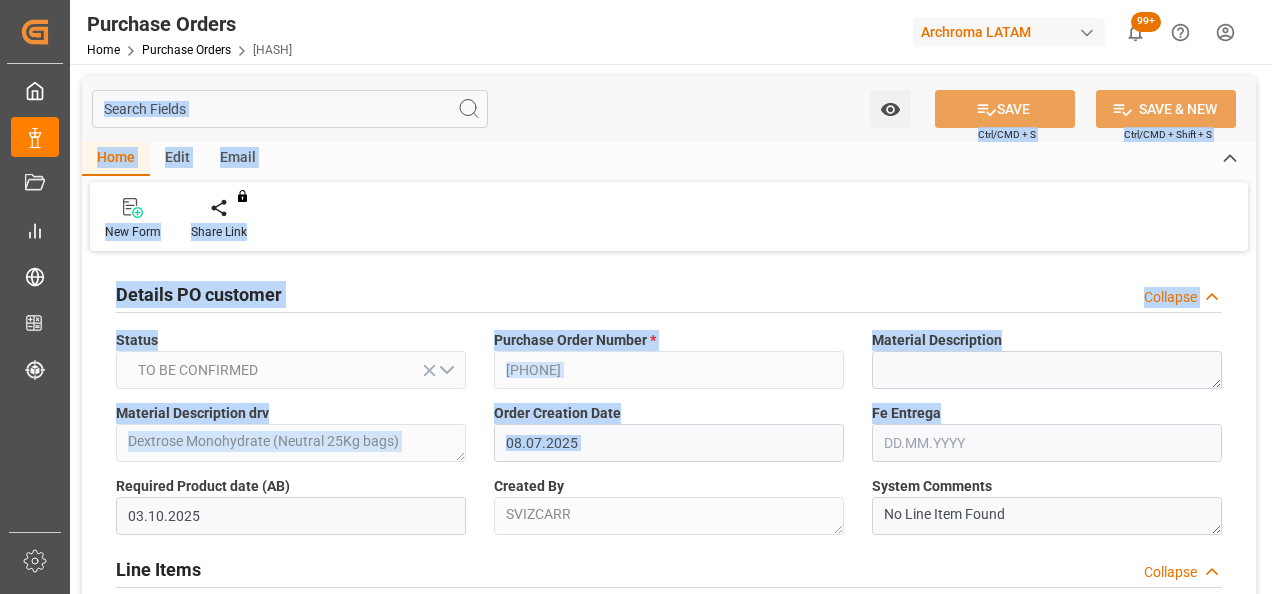 click on "Created by potrace 1.15, written by Peter Selinger 2001-2017 Created by potrace 1.15, written by Peter Selinger 2001-2017 My Cockpit My Cockpit Data Management Data Management Document Management Document Management My Reports My Reports Risk Management Risk Management CO2e Calculator CO2e Calculator Tracking Tracking Sidebar Settings Back to main menu Purchase Orders Home Purchase Orders [HASH] Archroma LATAM 99+ Notifications Only show unread All Watching Mark all categories read No notifications Watch Option    SAVE Ctrl/CMD + S    SAVE & NEW Ctrl/CMD + Shift + S Home Edit Email New Form Share Link You don't have permission for this feature. Contact admin.   Details PO customer Collapse Status     TO BE CONFIRMED Purchase Order Number   *   [PHONE] Material Description     Material Description drv     Dextrose Monohydrate (Neutral 25Kg bags) Order Creation Date     [DATE] Fe Entrega     Required Product date (AB)     [DATE] Created By     SVIZCARR System Comments     No Line Item Found" at bounding box center [636, 297] 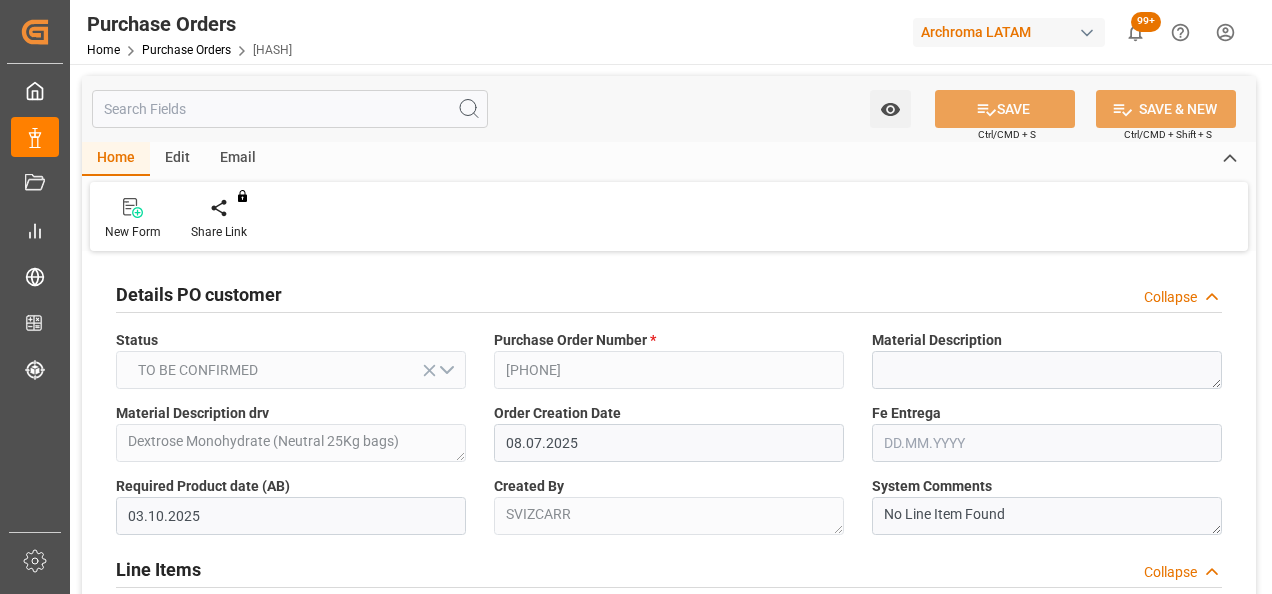 click on "Created by potrace 1.15, written by Peter Selinger 2001-2017 Created by potrace 1.15, written by Peter Selinger 2001-2017 My Cockpit My Cockpit Data Management Data Management Document Management Document Management My Reports My Reports Risk Management Risk Management CO2e Calculator CO2e Calculator Tracking Tracking Sidebar Settings Back to main menu Purchase Orders Home Purchase Orders [HASH] Archroma LATAM 99+ Notifications Only show unread All Watching Mark all categories read No notifications Watch Option    SAVE Ctrl/CMD + S    SAVE & NEW Ctrl/CMD + Shift + S Home Edit Email New Form Share Link You don't have permission for this feature. Contact admin.   Details PO customer Collapse Status     TO BE CONFIRMED Purchase Order Number   *   [PHONE] Material Description     Material Description drv     Dextrose Monohydrate (Neutral 25Kg bags) Order Creation Date     [DATE] Fe Entrega     Required Product date (AB)     [DATE] Created By     SVIZCARR System Comments     No Line Item Found" at bounding box center [636, 297] 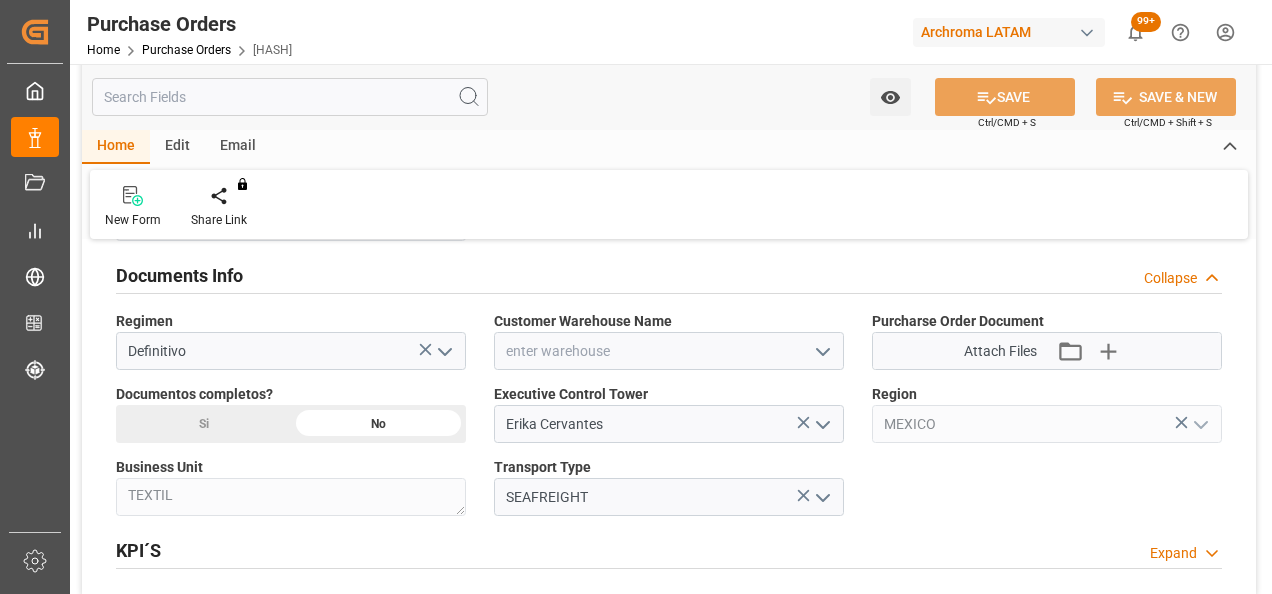 scroll, scrollTop: 1326, scrollLeft: 0, axis: vertical 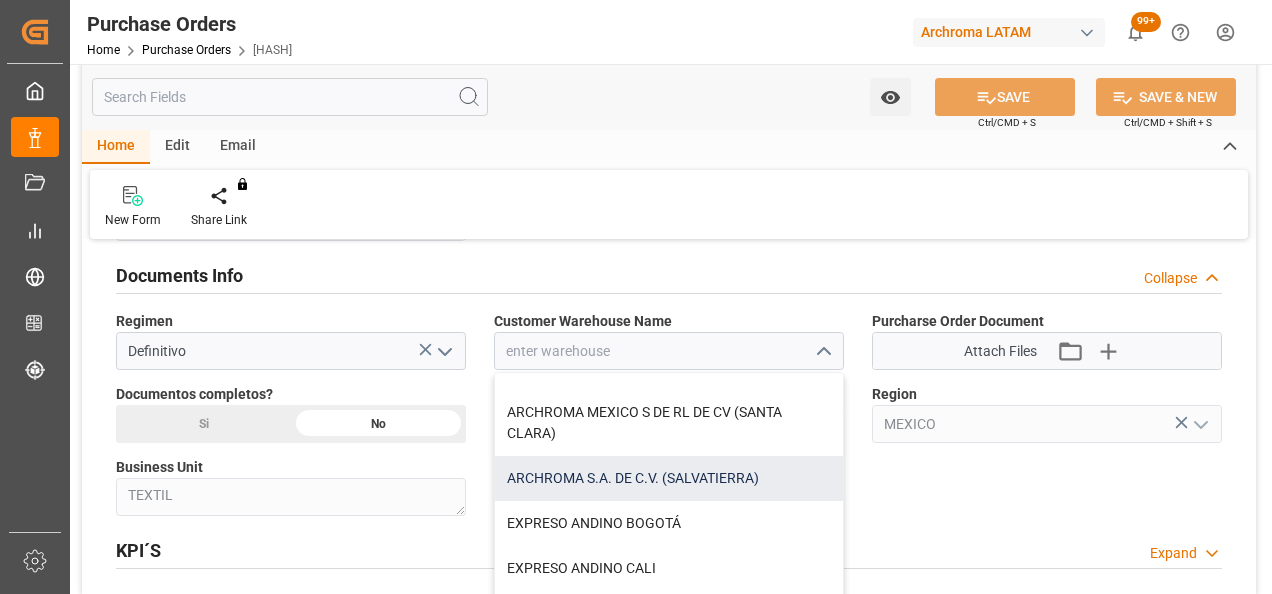 click on "ARCHROMA S.A. DE C.V. (SALVATIERRA)" at bounding box center (669, 478) 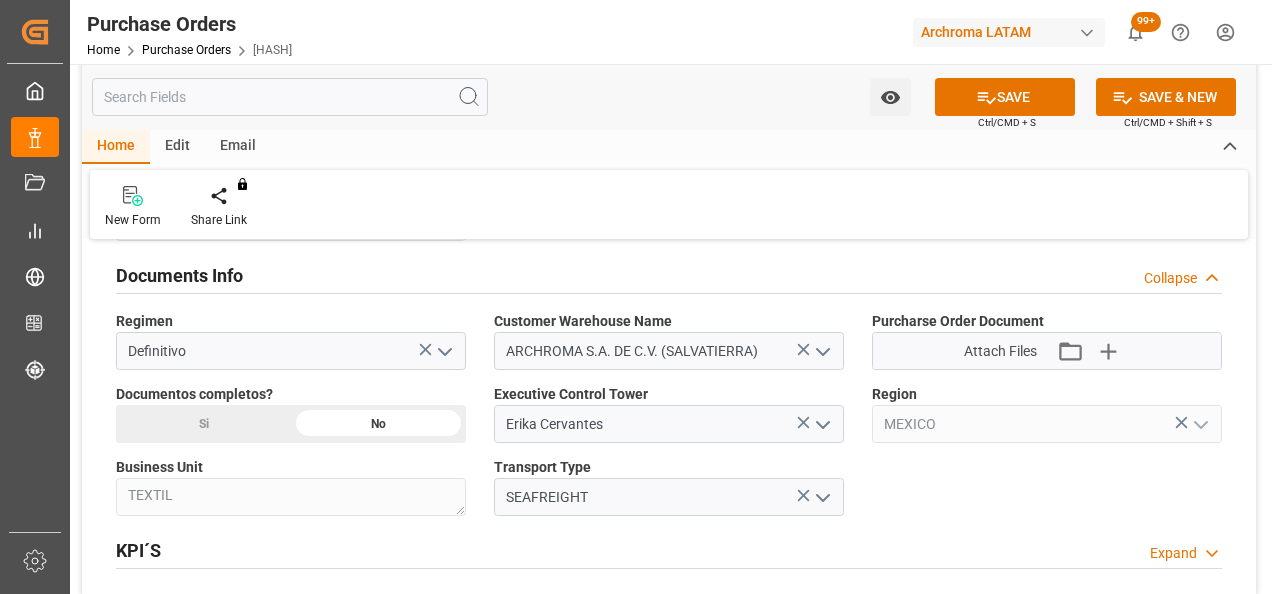 click on "Si" at bounding box center [203, -266] 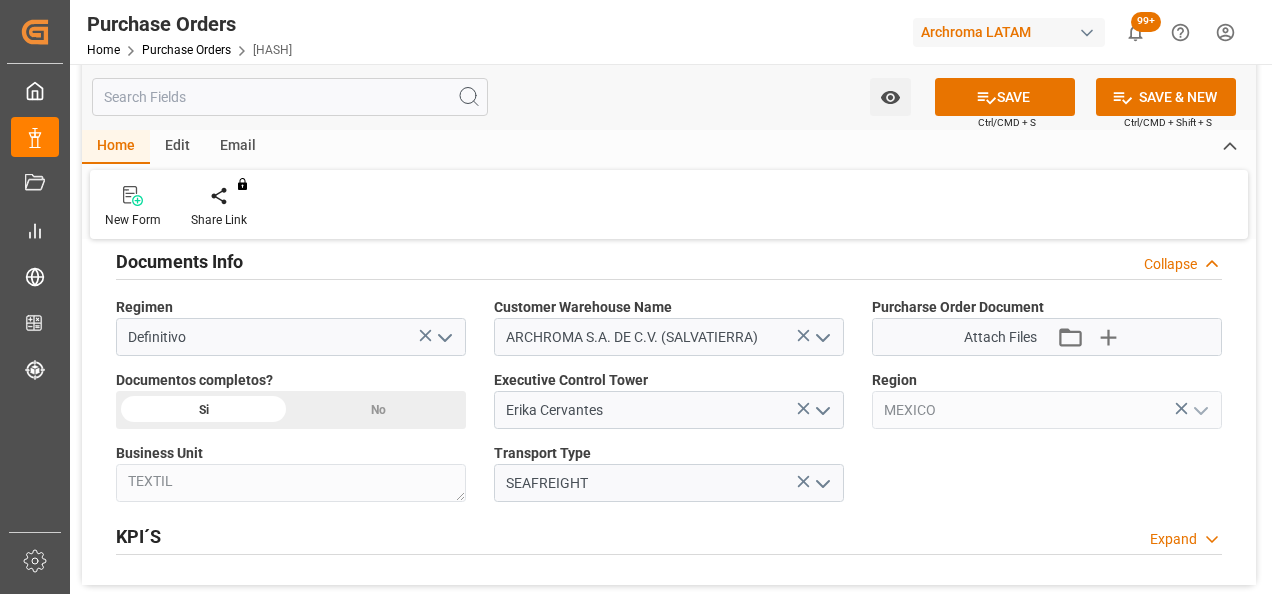 scroll, scrollTop: 1339, scrollLeft: 0, axis: vertical 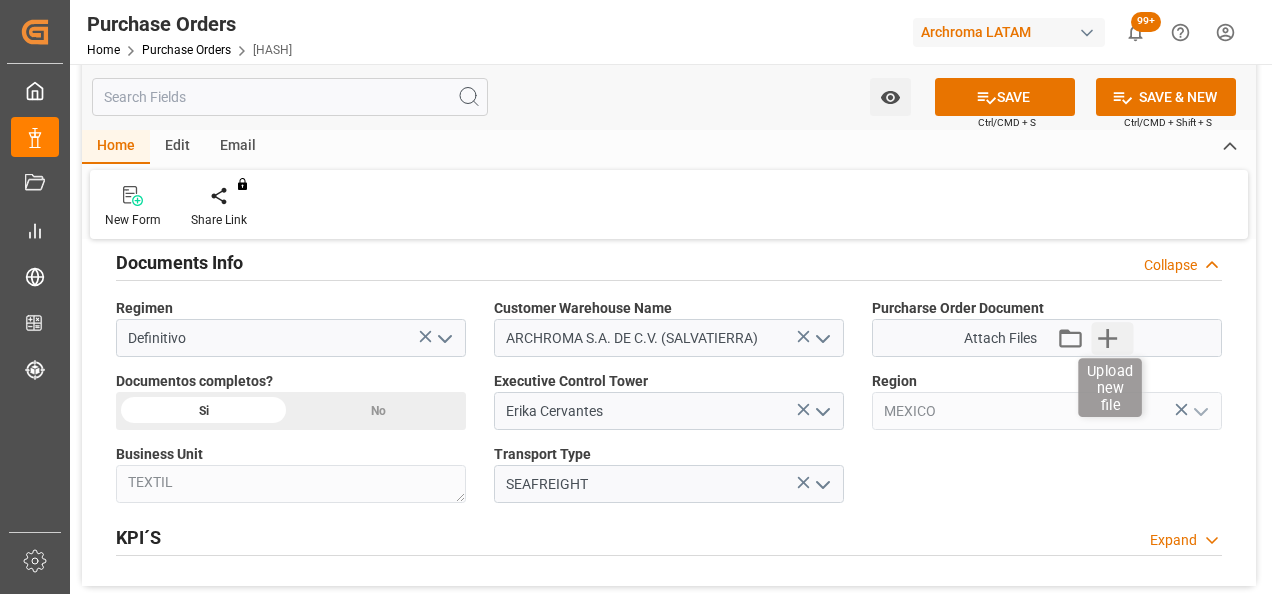 click 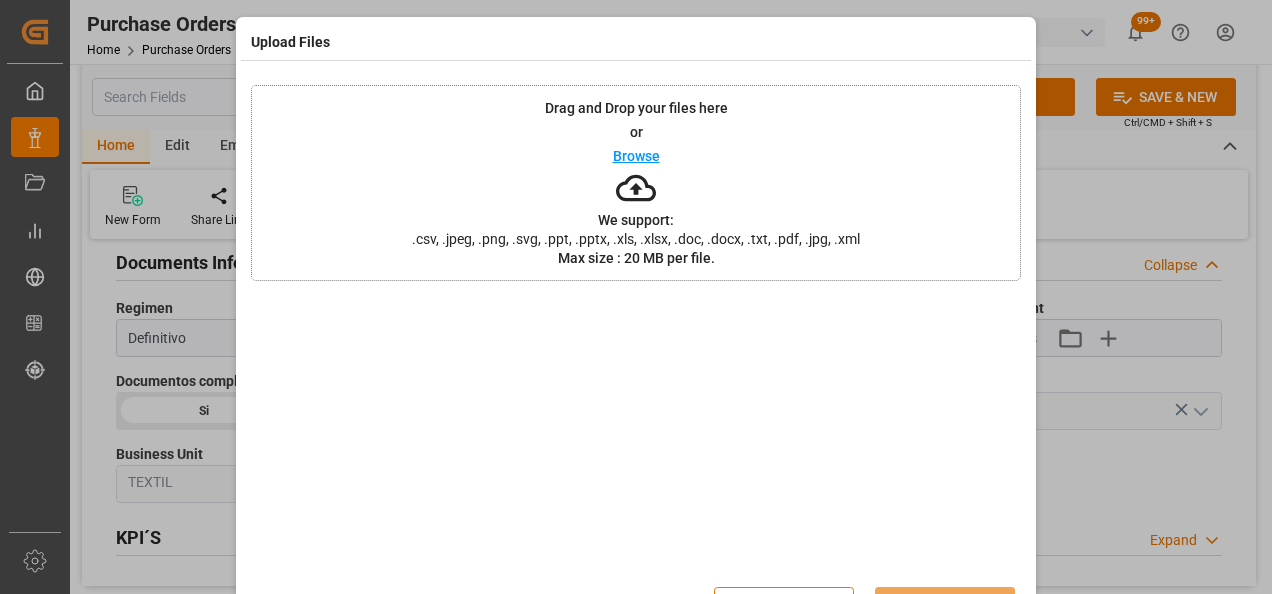 click on "Browse" at bounding box center (636, 156) 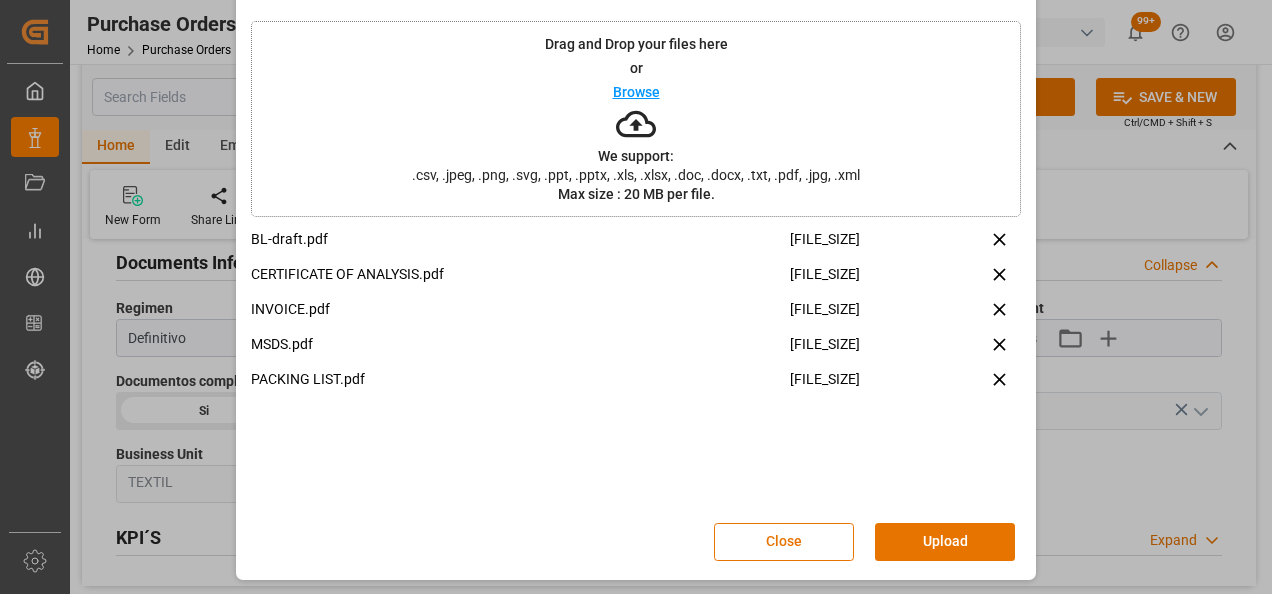 scroll, scrollTop: 65, scrollLeft: 0, axis: vertical 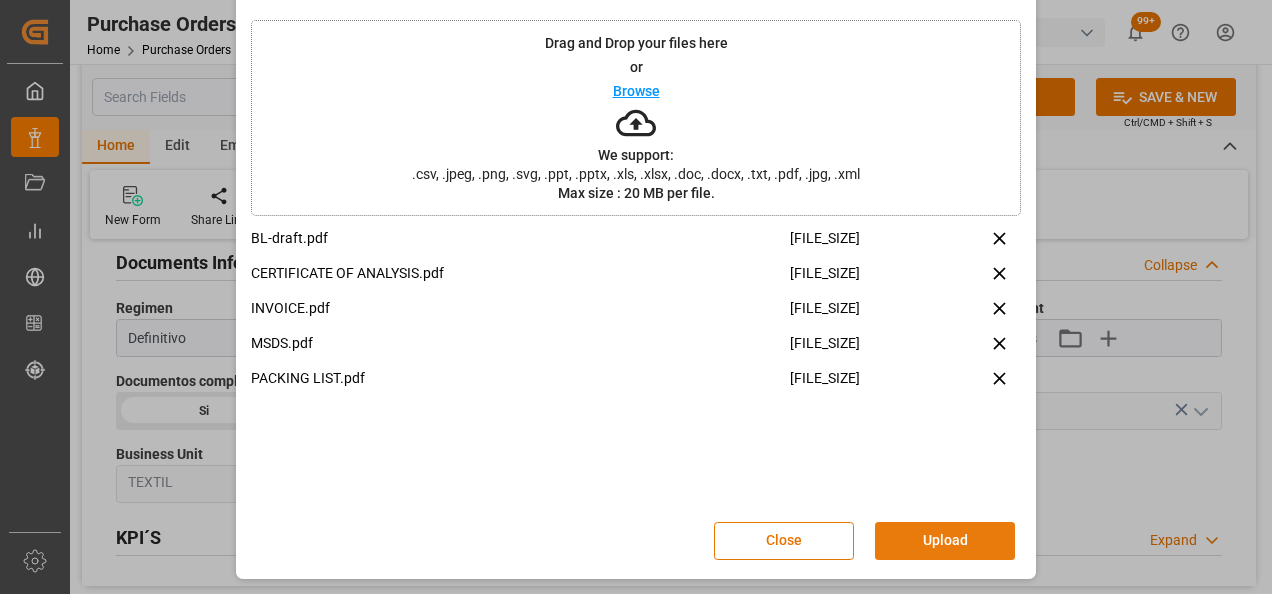 click on "Upload" at bounding box center [945, 541] 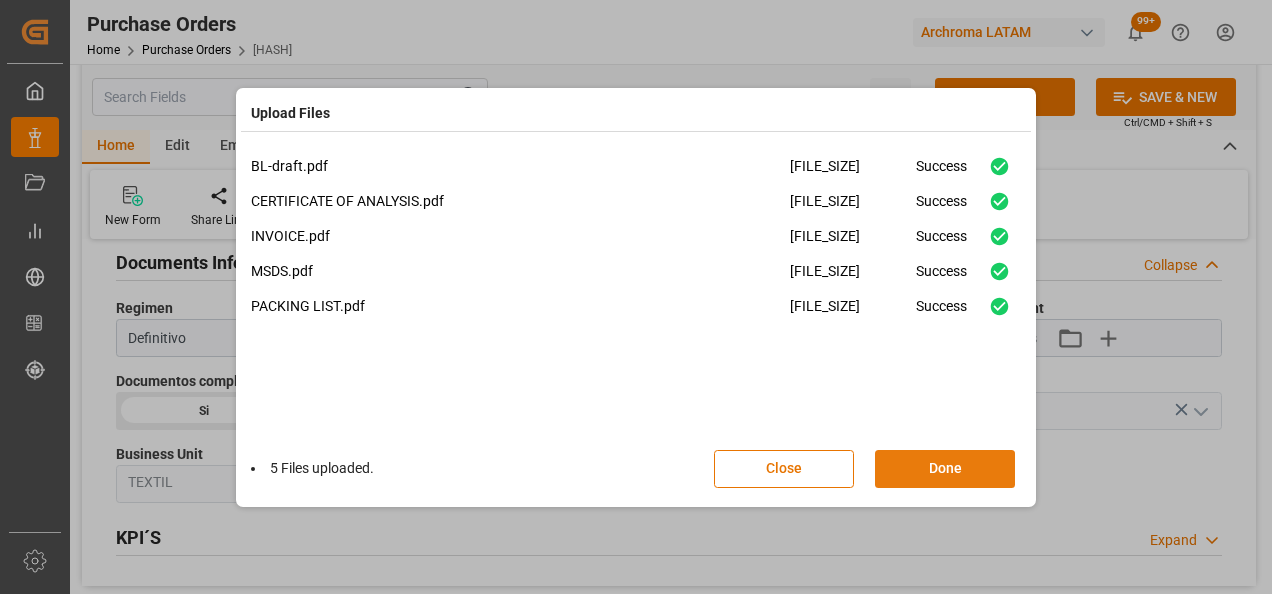 click on "Done" at bounding box center [945, 469] 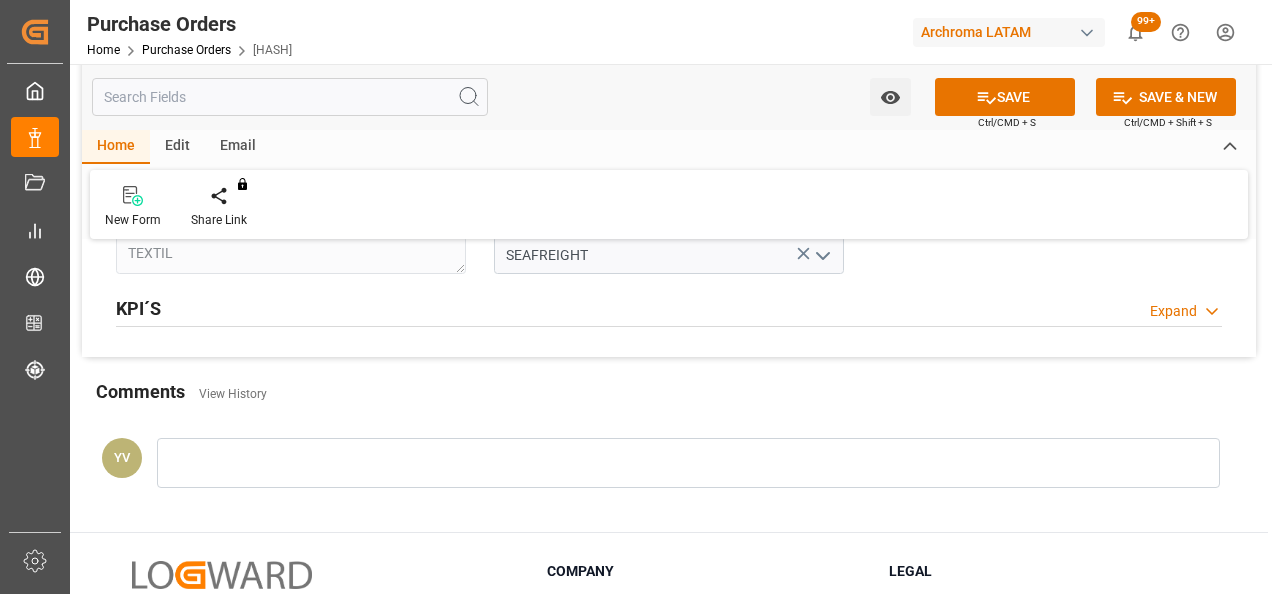 scroll, scrollTop: 1572, scrollLeft: 0, axis: vertical 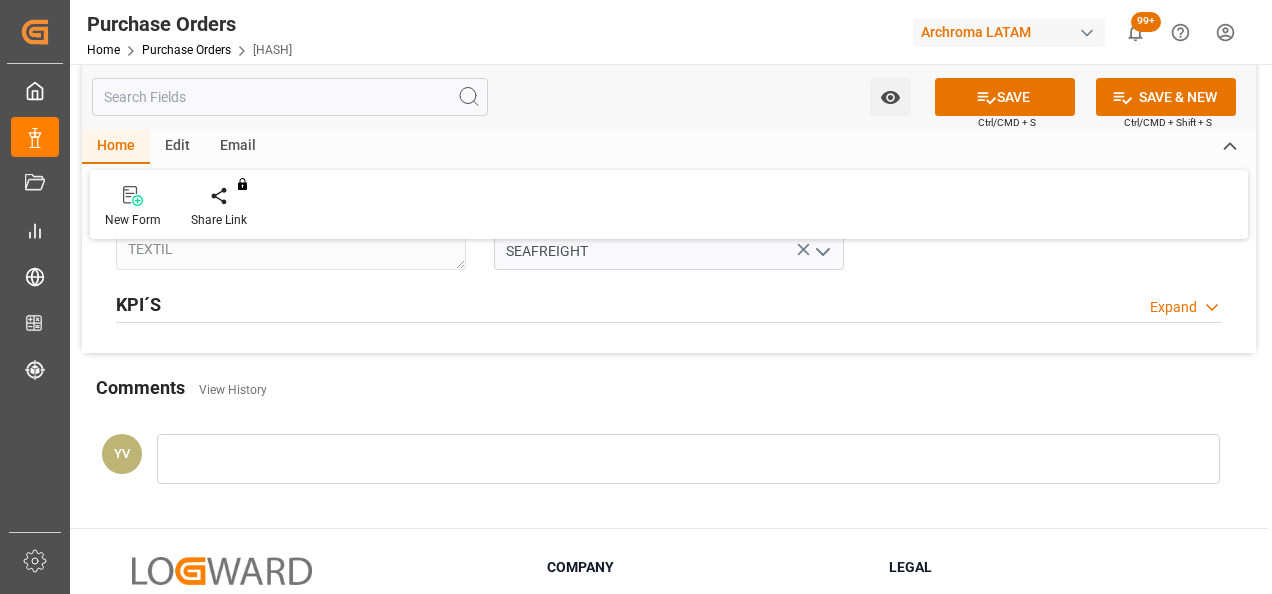 click at bounding box center [688, 459] 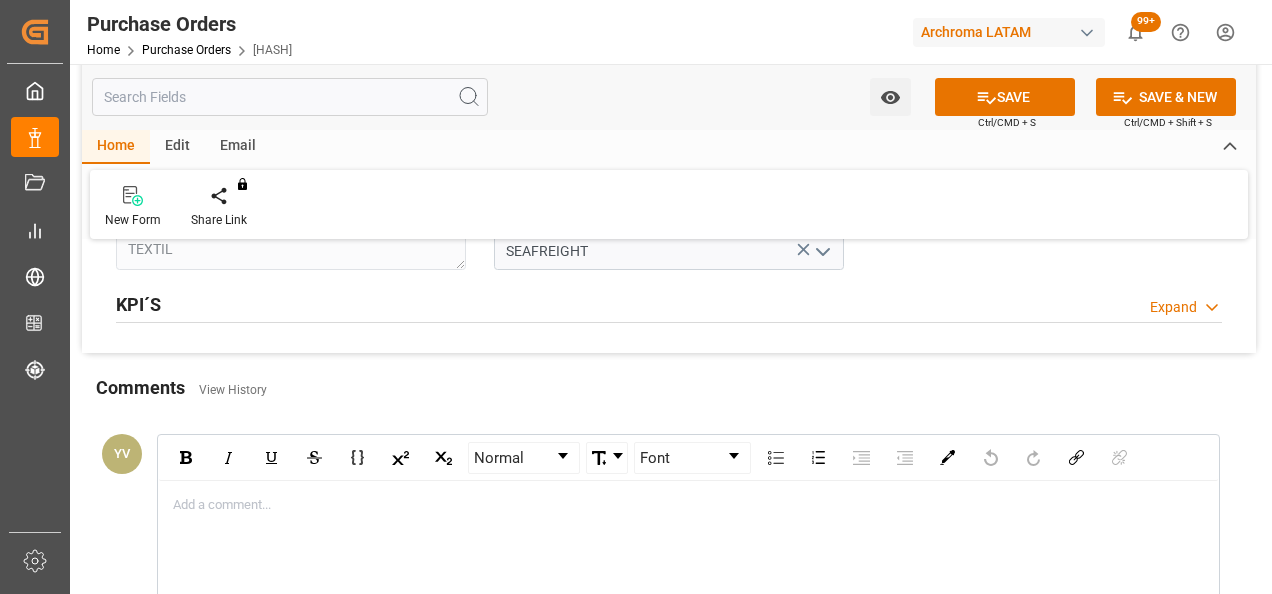 type 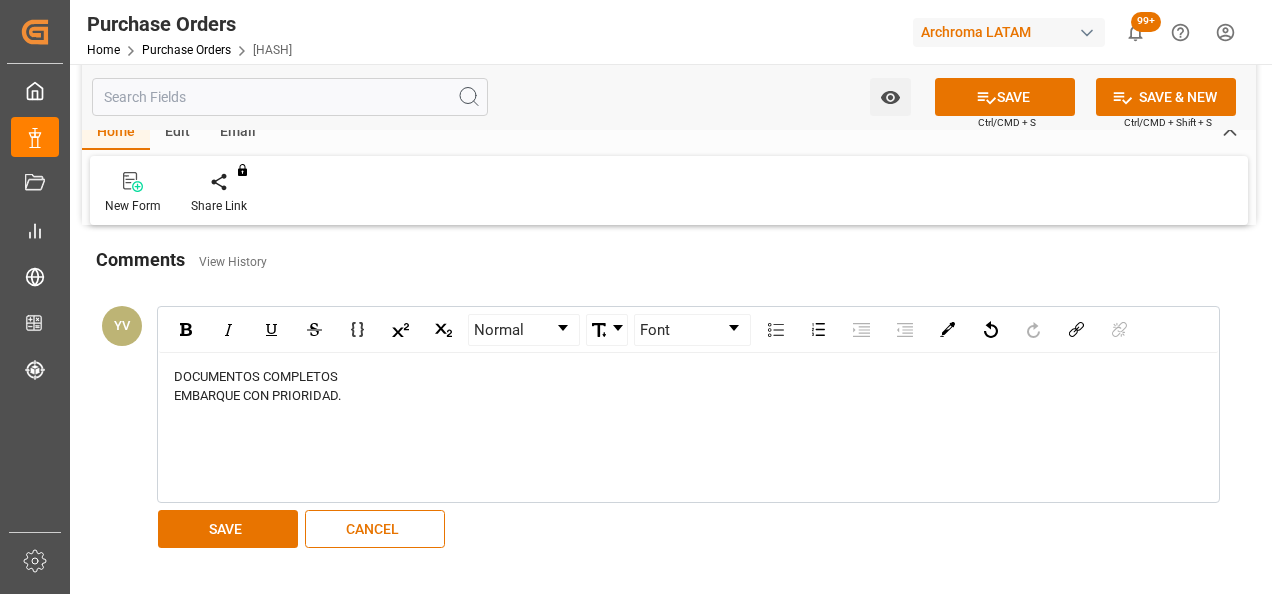scroll, scrollTop: 1727, scrollLeft: 0, axis: vertical 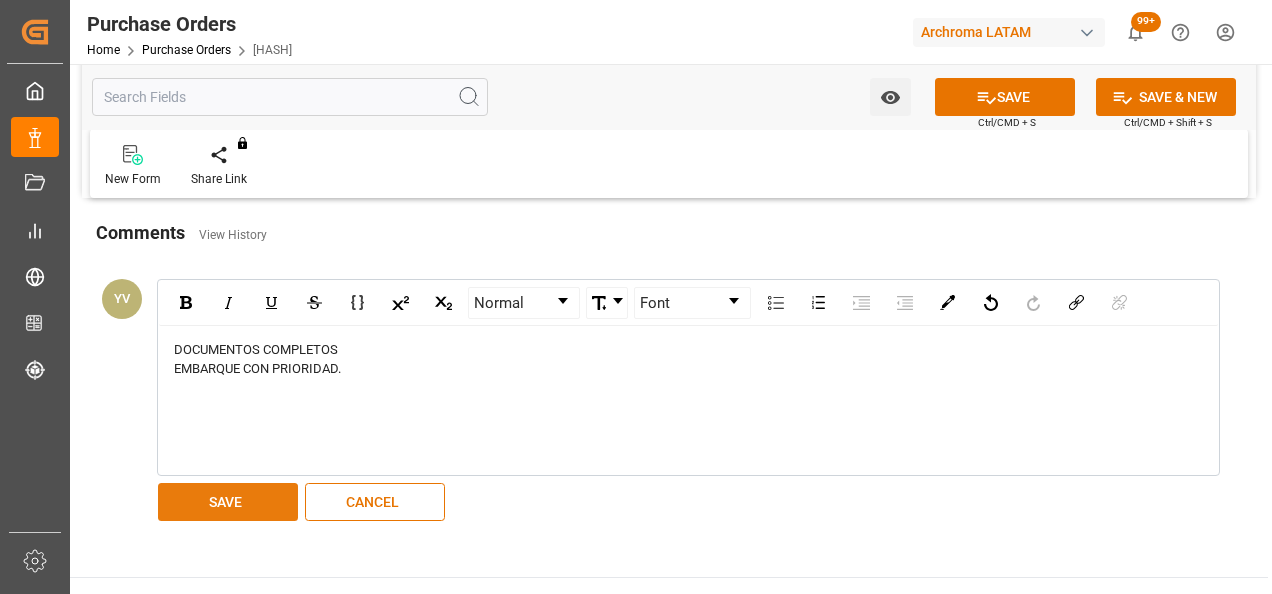 click on "SAVE" at bounding box center (228, 502) 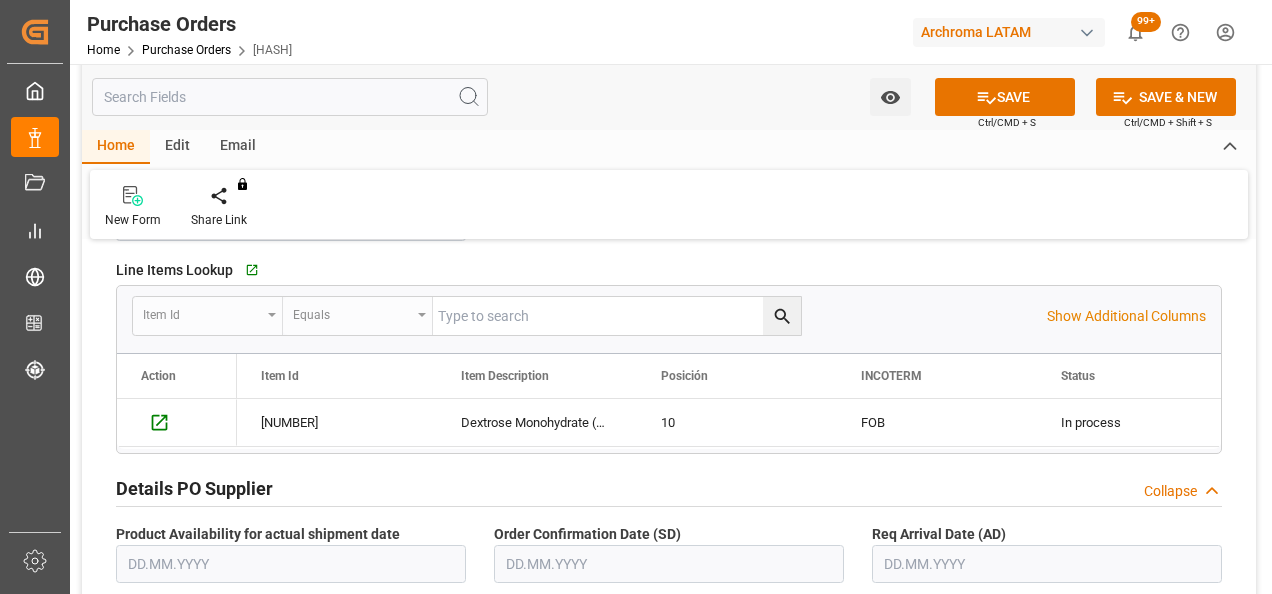 scroll, scrollTop: 0, scrollLeft: 0, axis: both 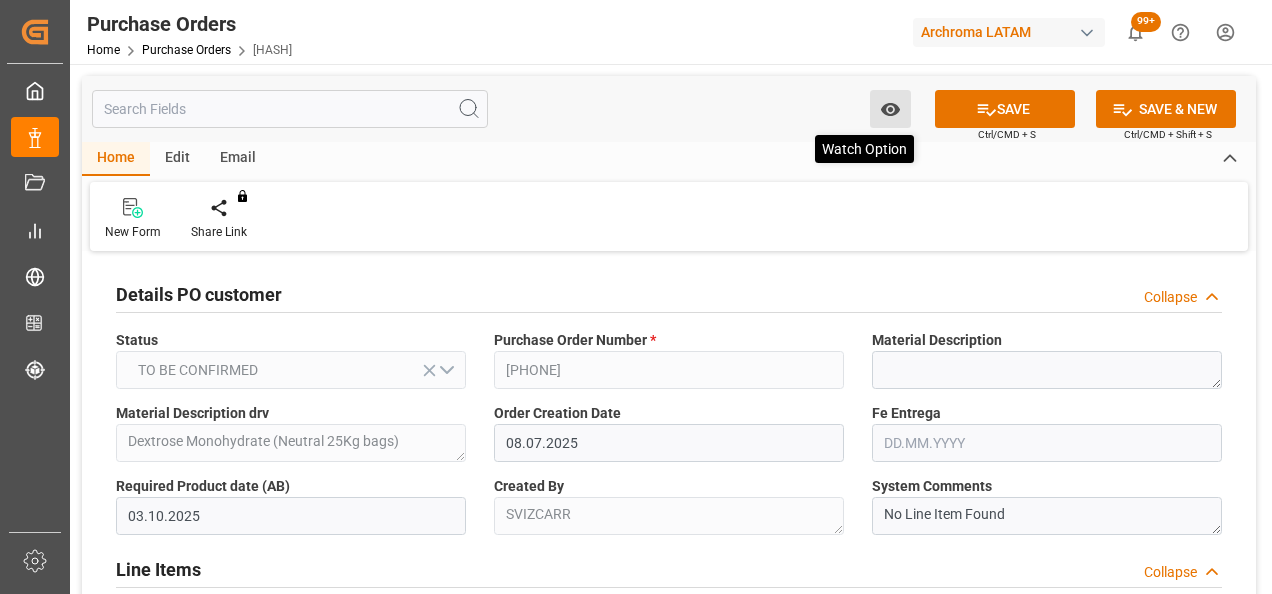 click 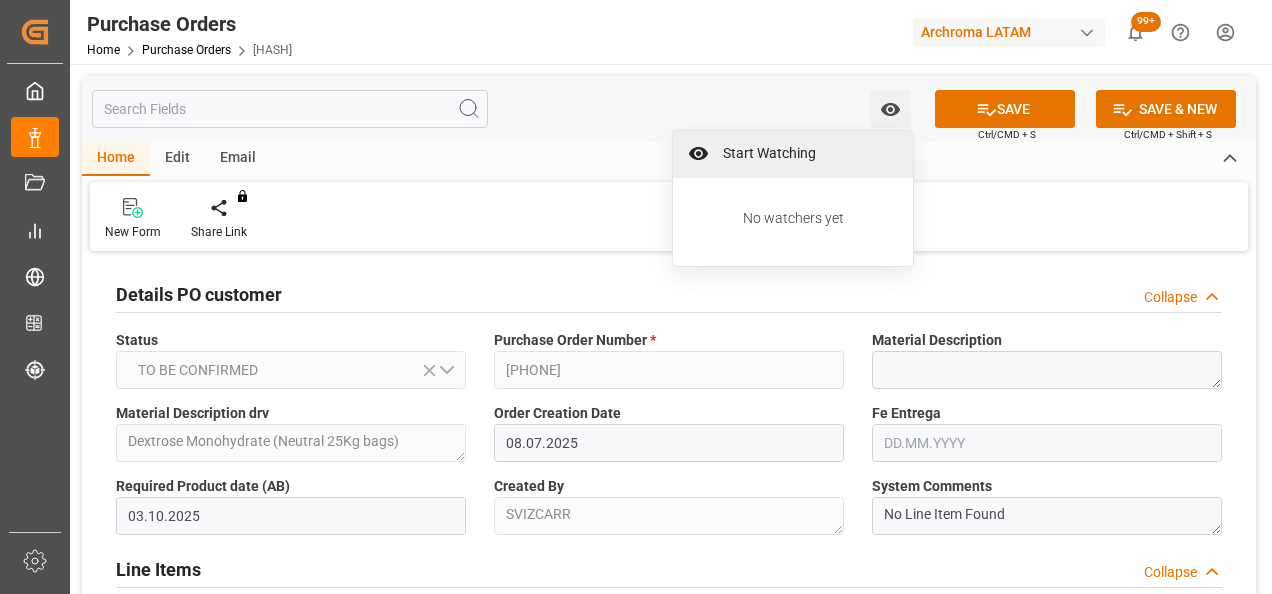 click on "Start Watching" at bounding box center (807, 153) 